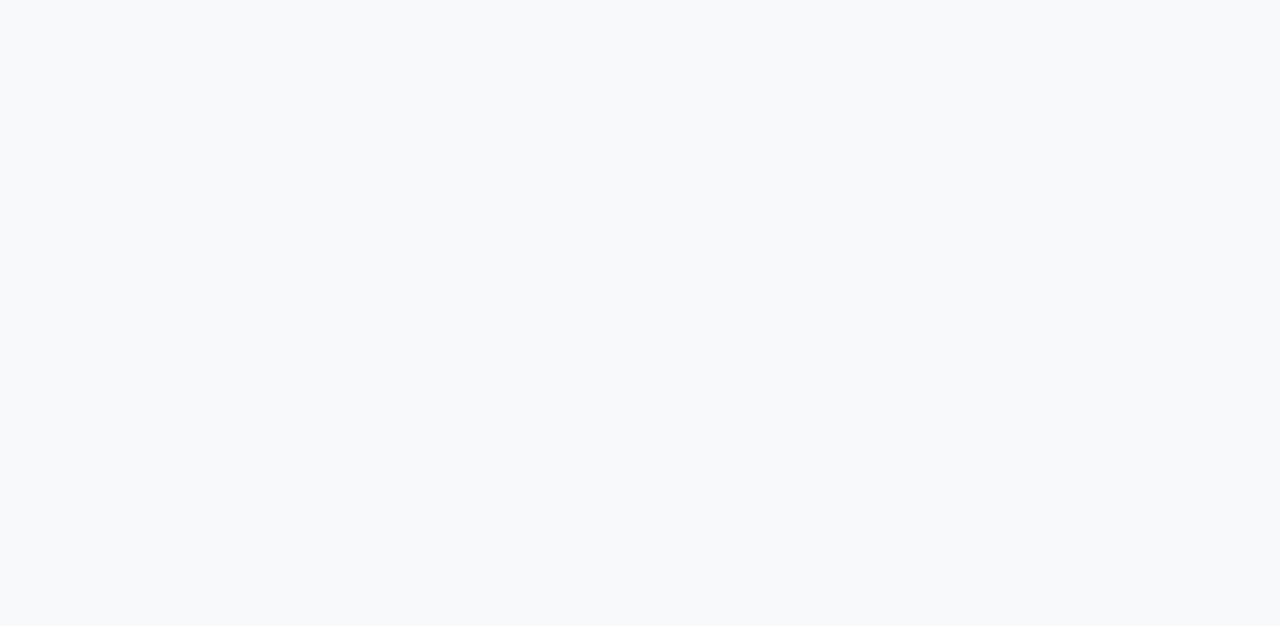scroll, scrollTop: 0, scrollLeft: 0, axis: both 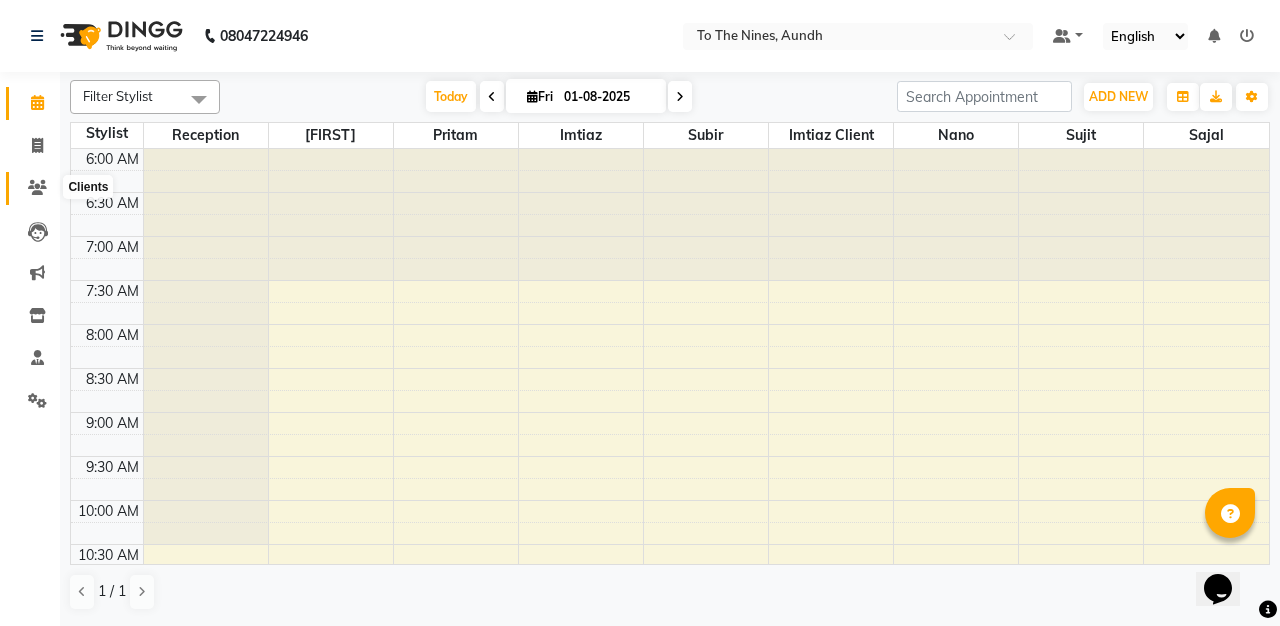 click 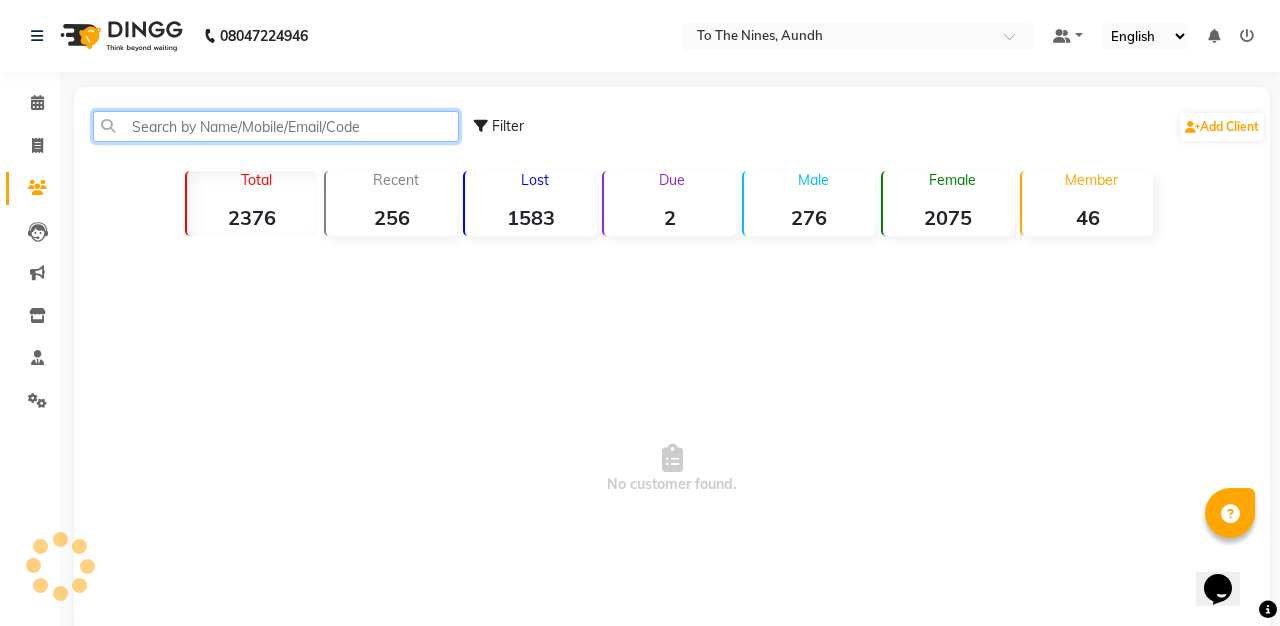 click 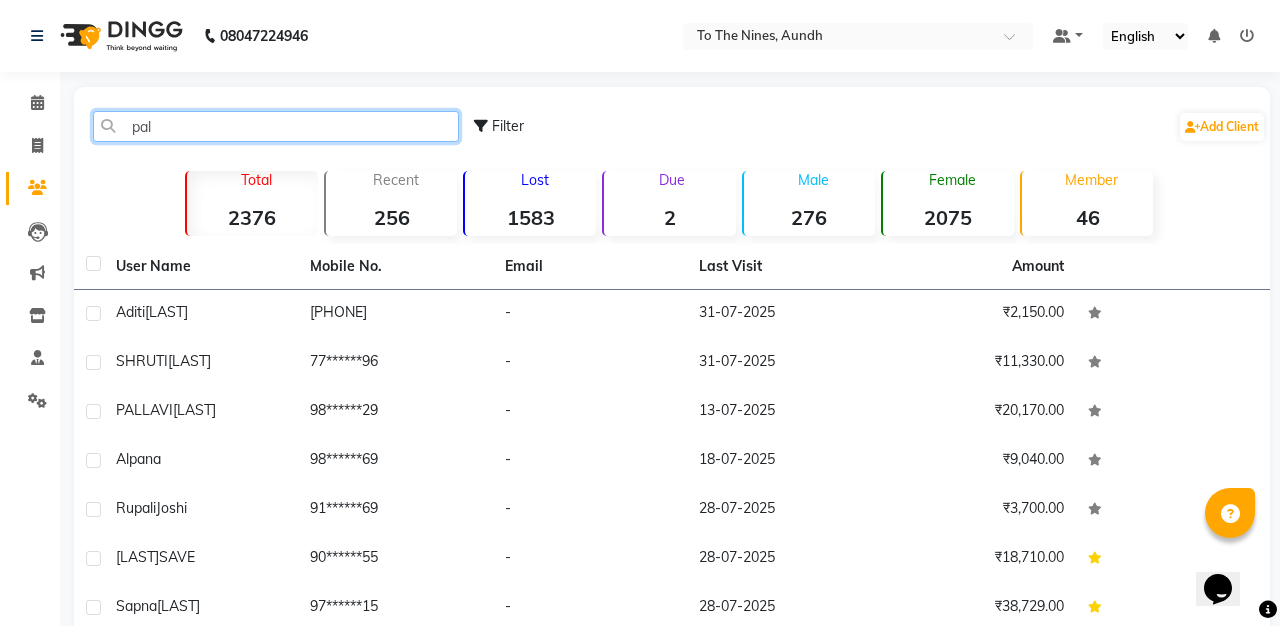 type on "pall" 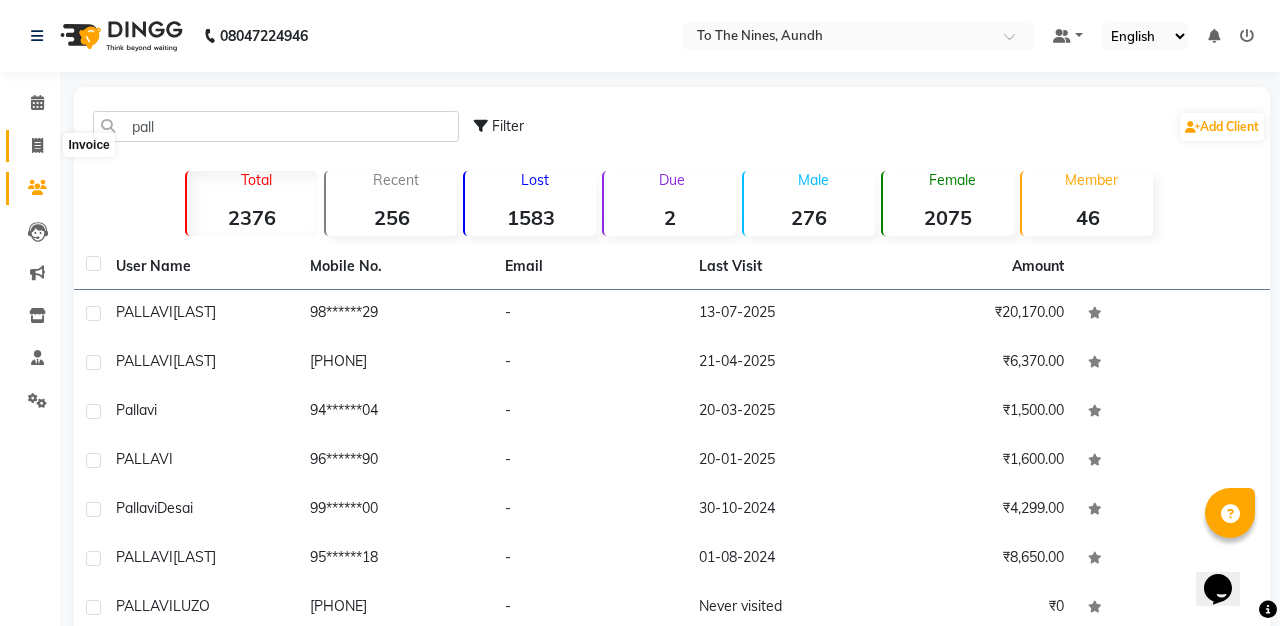 click 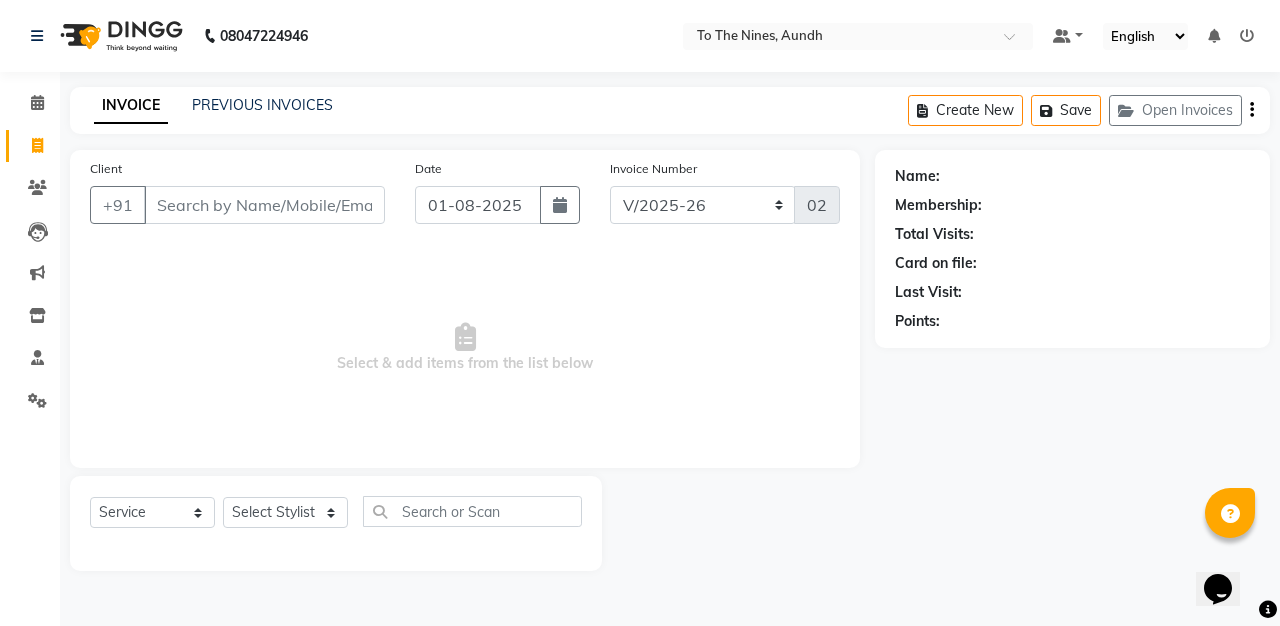 click on "Client" at bounding box center (264, 205) 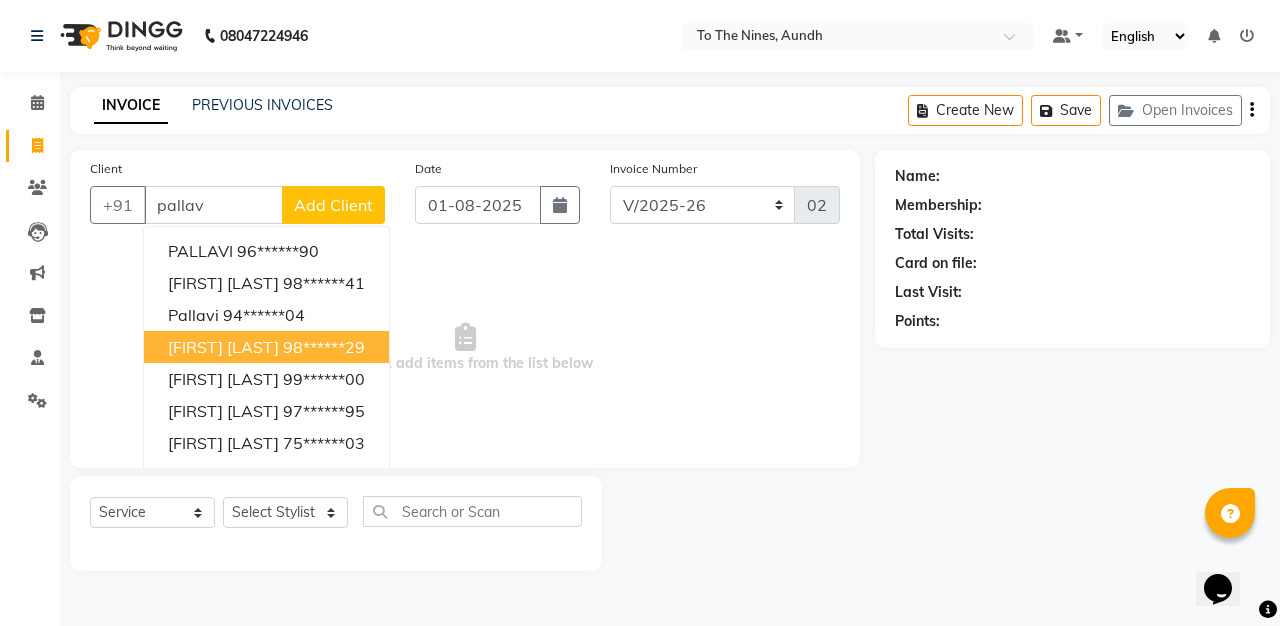 click on "[FIRST] [LAST] [PHONE]" at bounding box center [266, 347] 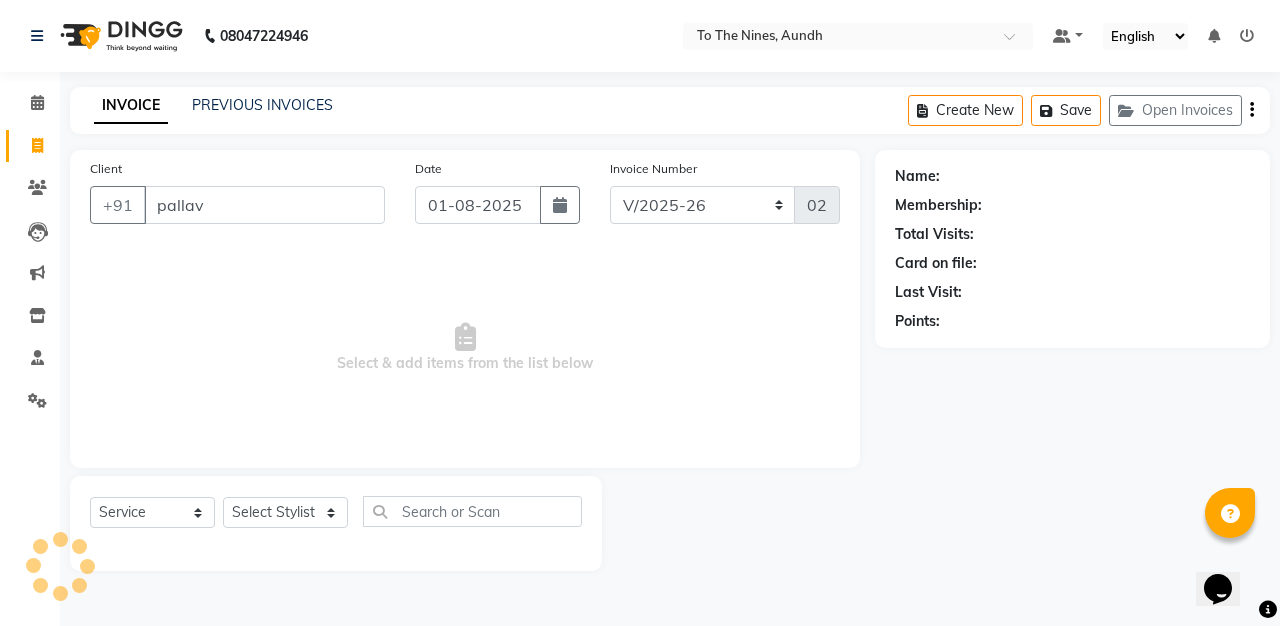 type on "98******29" 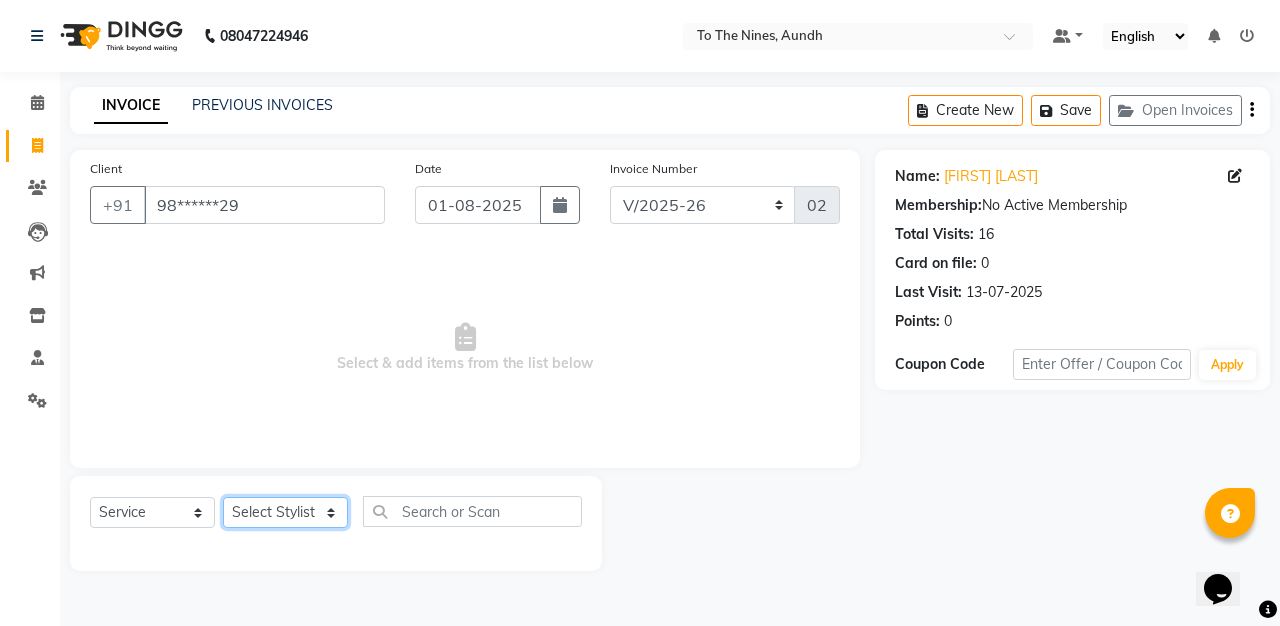 select on "55207" 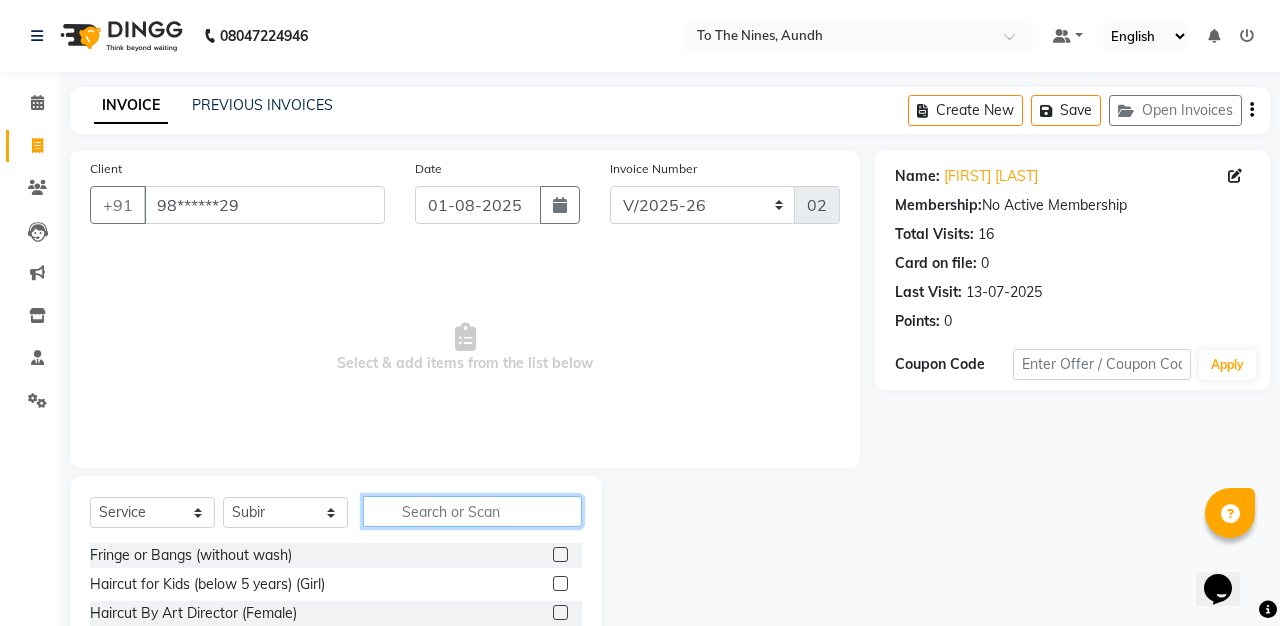 click 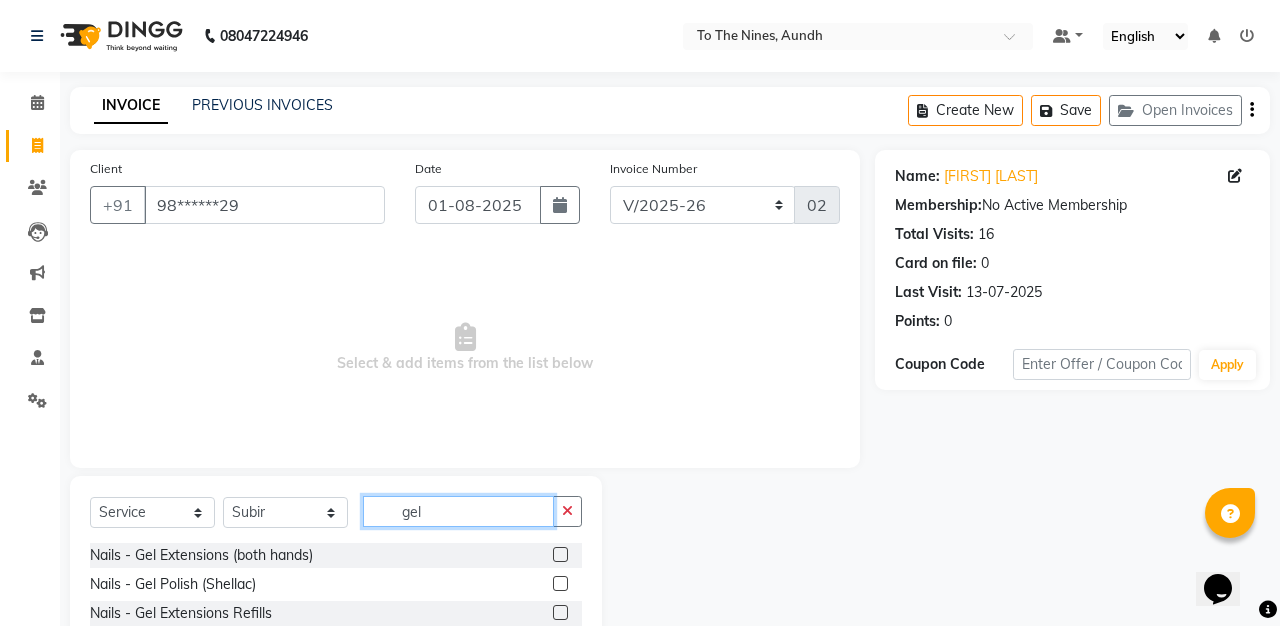 type on "gel" 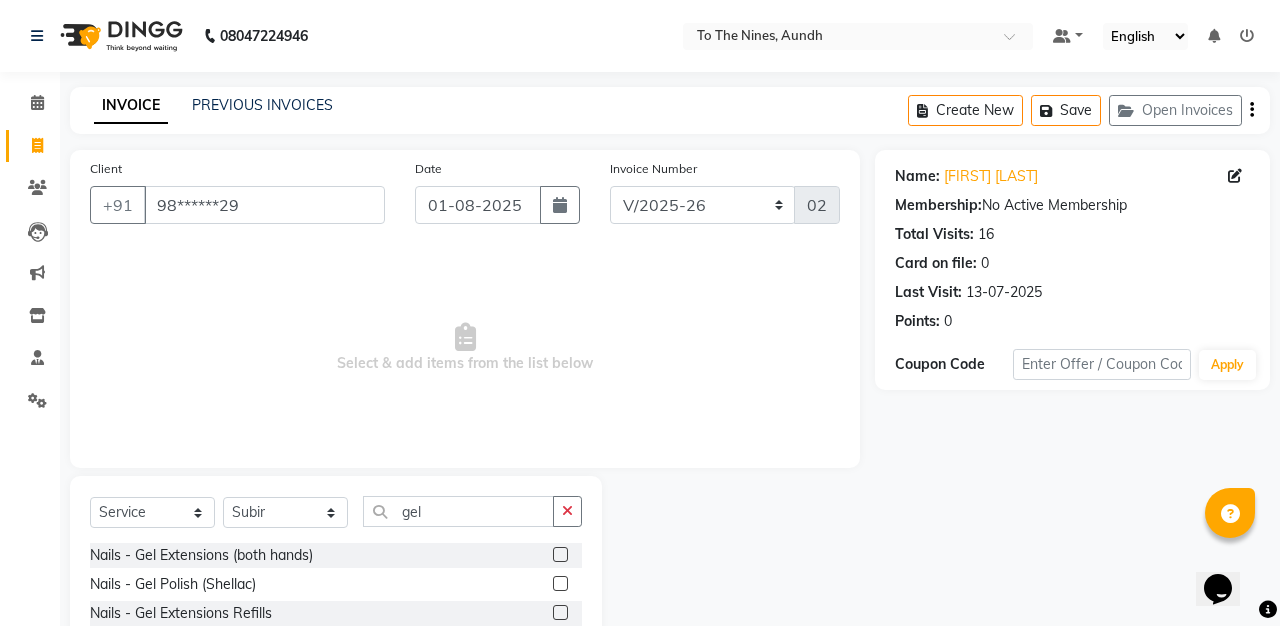 click 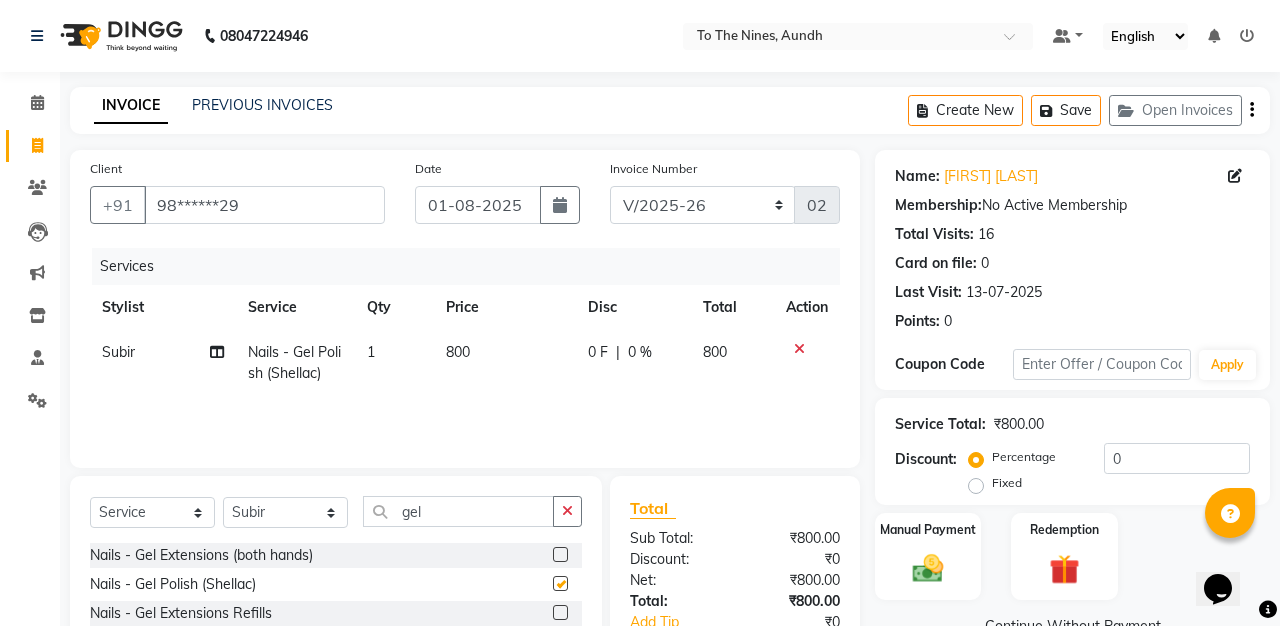 checkbox on "false" 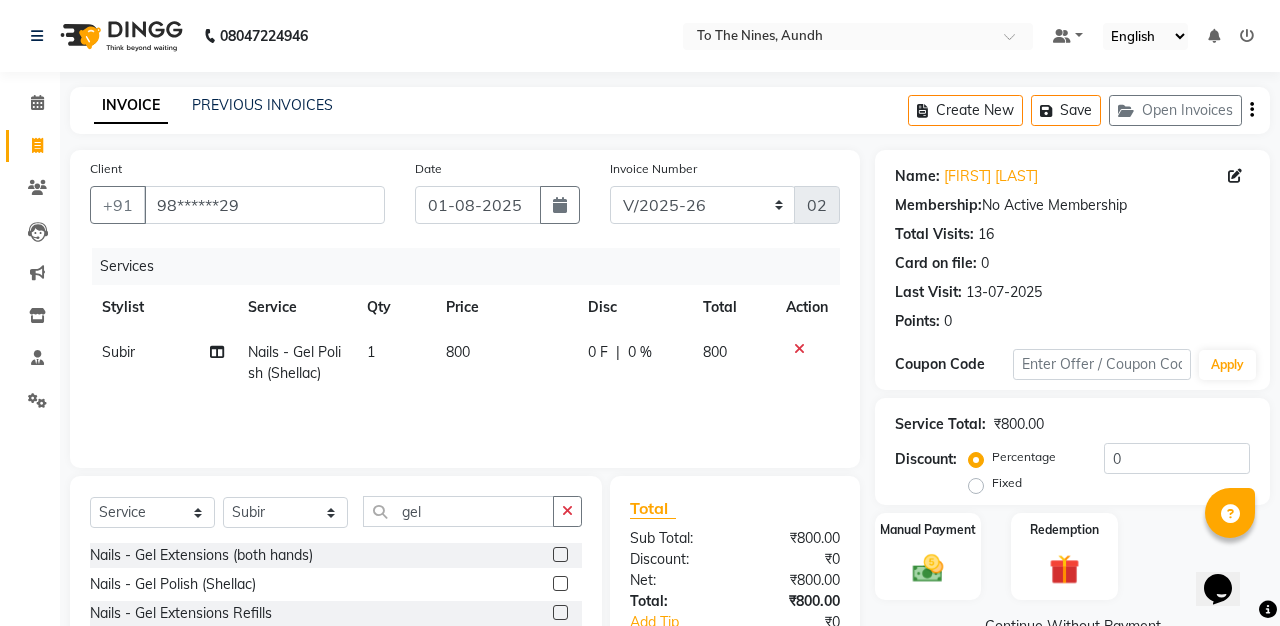 click 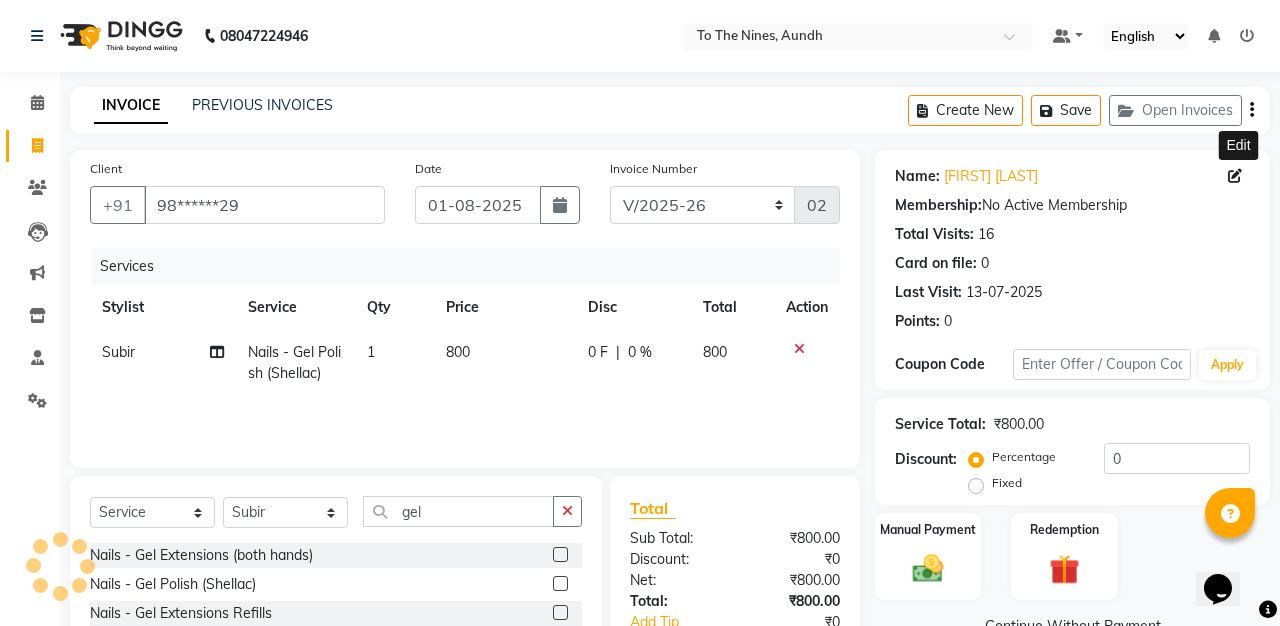 select on "10" 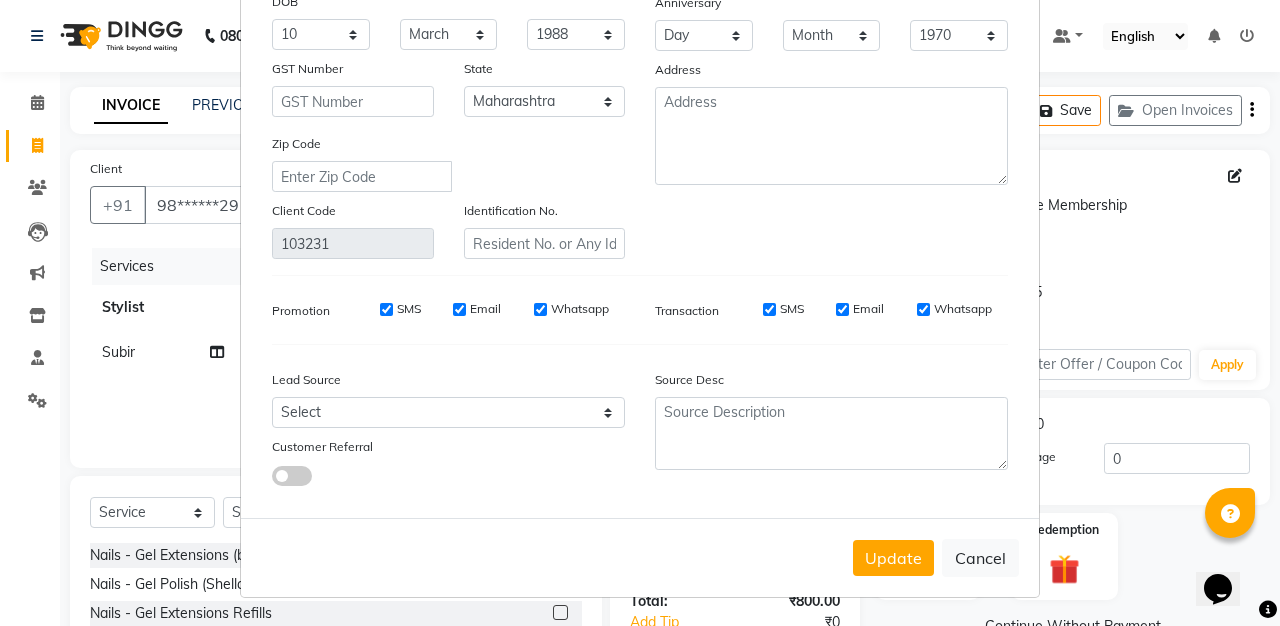 scroll, scrollTop: 261, scrollLeft: 0, axis: vertical 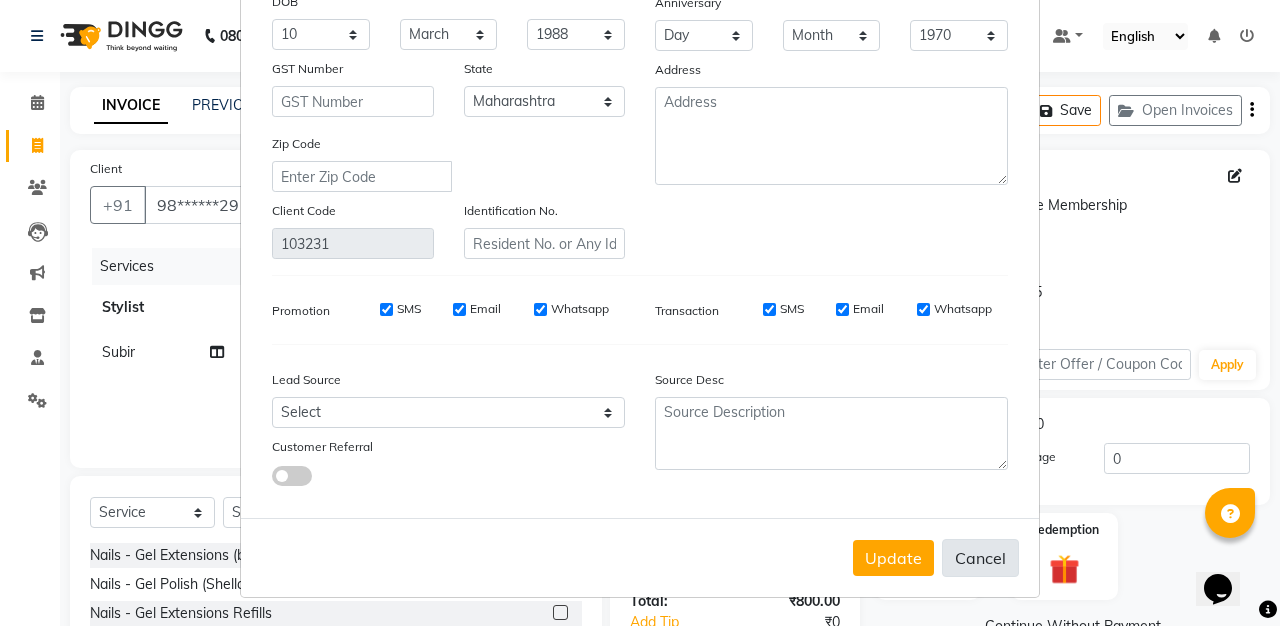 click on "Cancel" at bounding box center (980, 558) 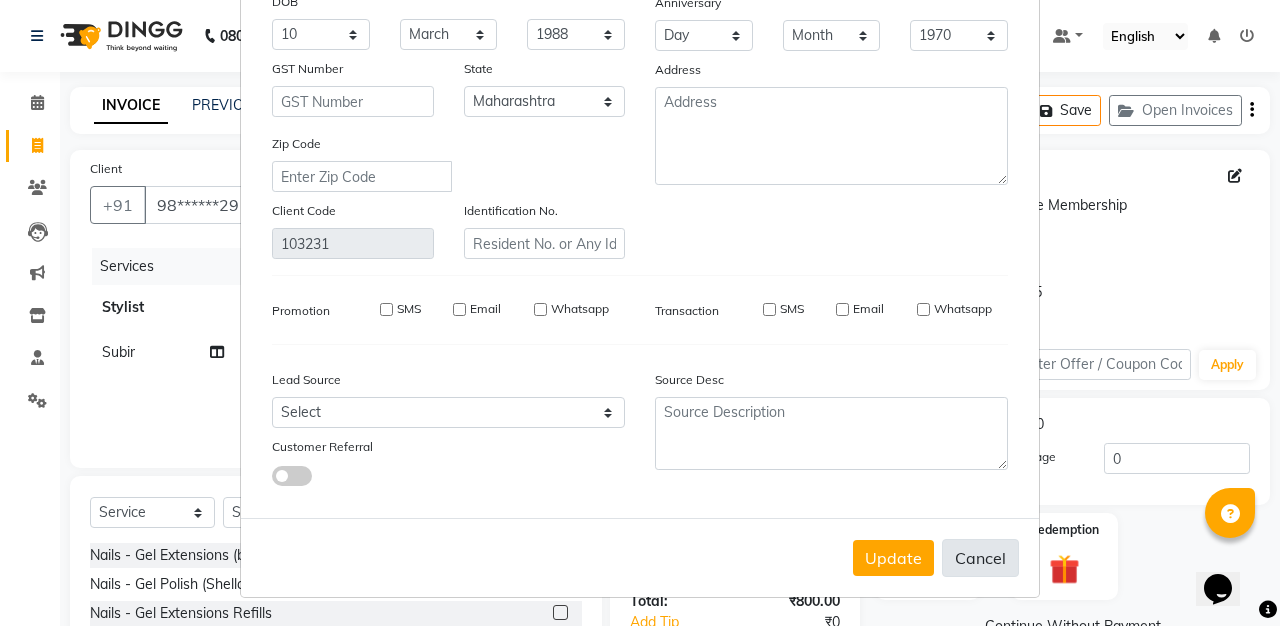 type 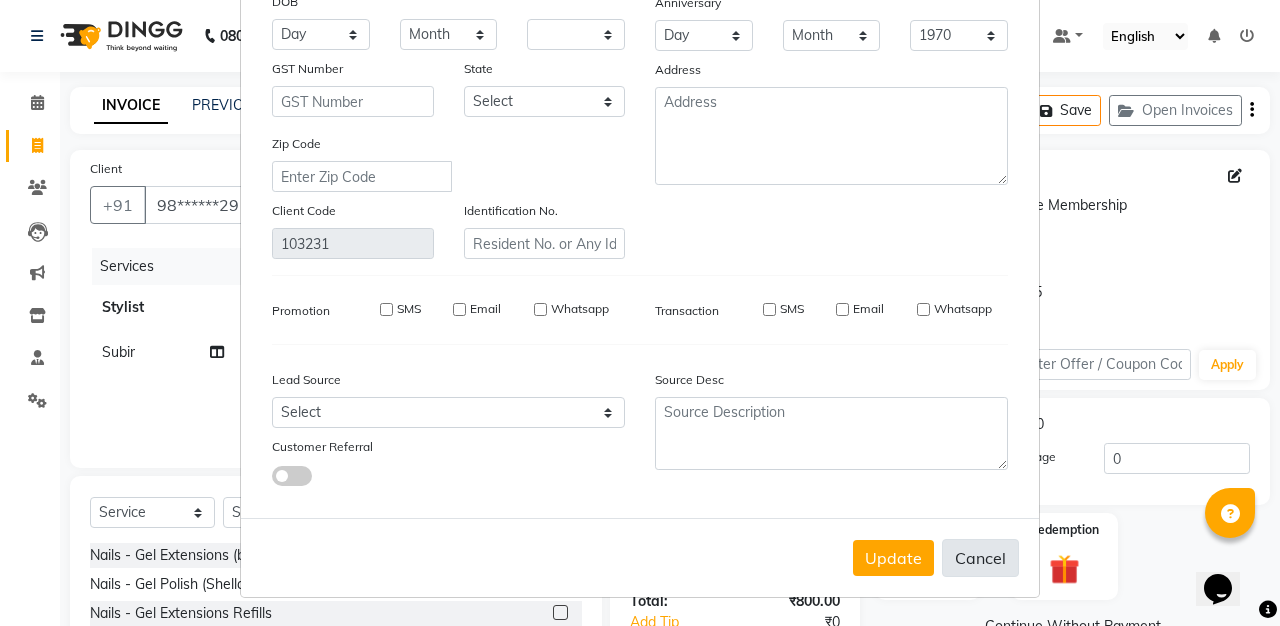 type 